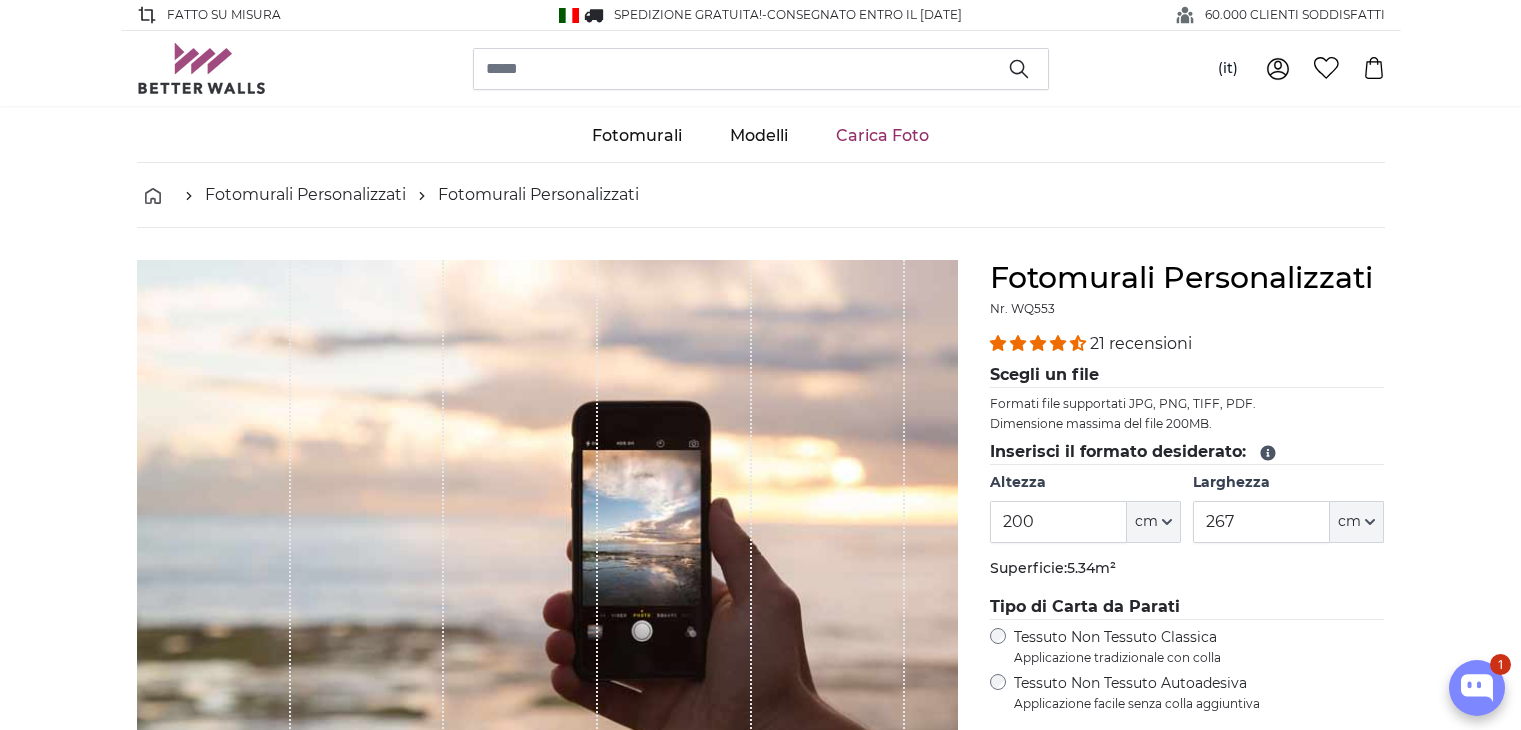 scroll, scrollTop: 0, scrollLeft: 0, axis: both 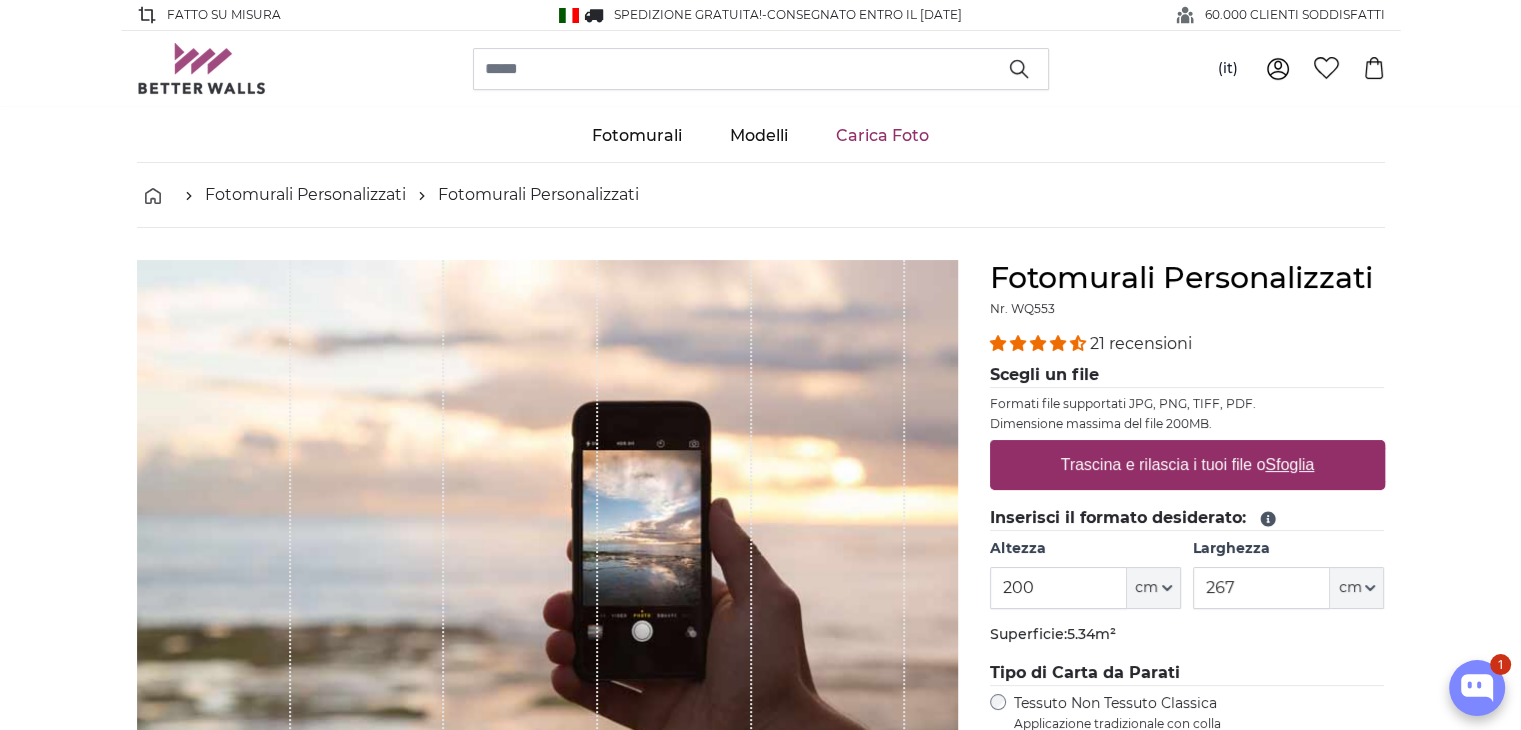 drag, startPoint x: 722, startPoint y: 396, endPoint x: 1158, endPoint y: 476, distance: 443.2787 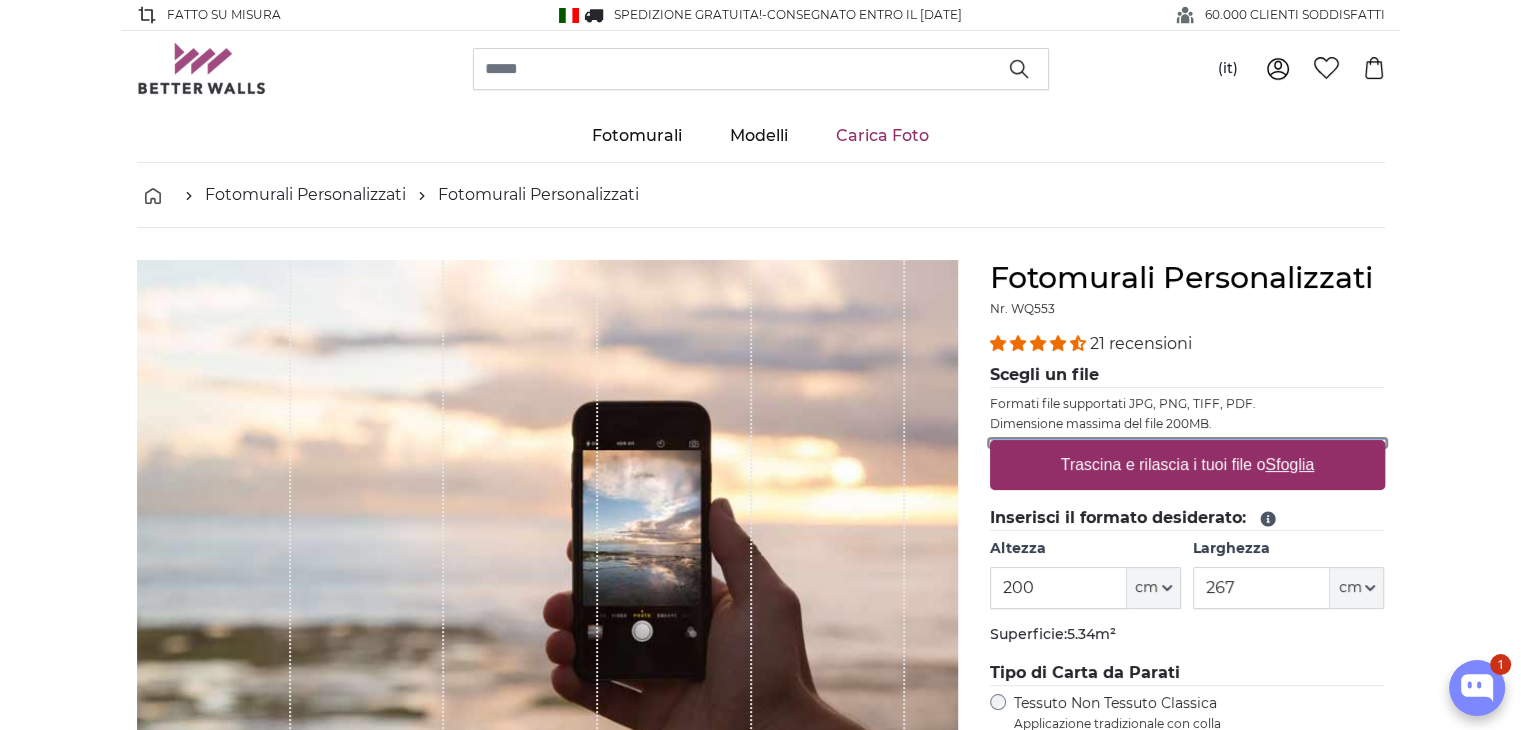 click on "Trascina e rilascia i tuoi file o  Sfoglia" at bounding box center [1187, 443] 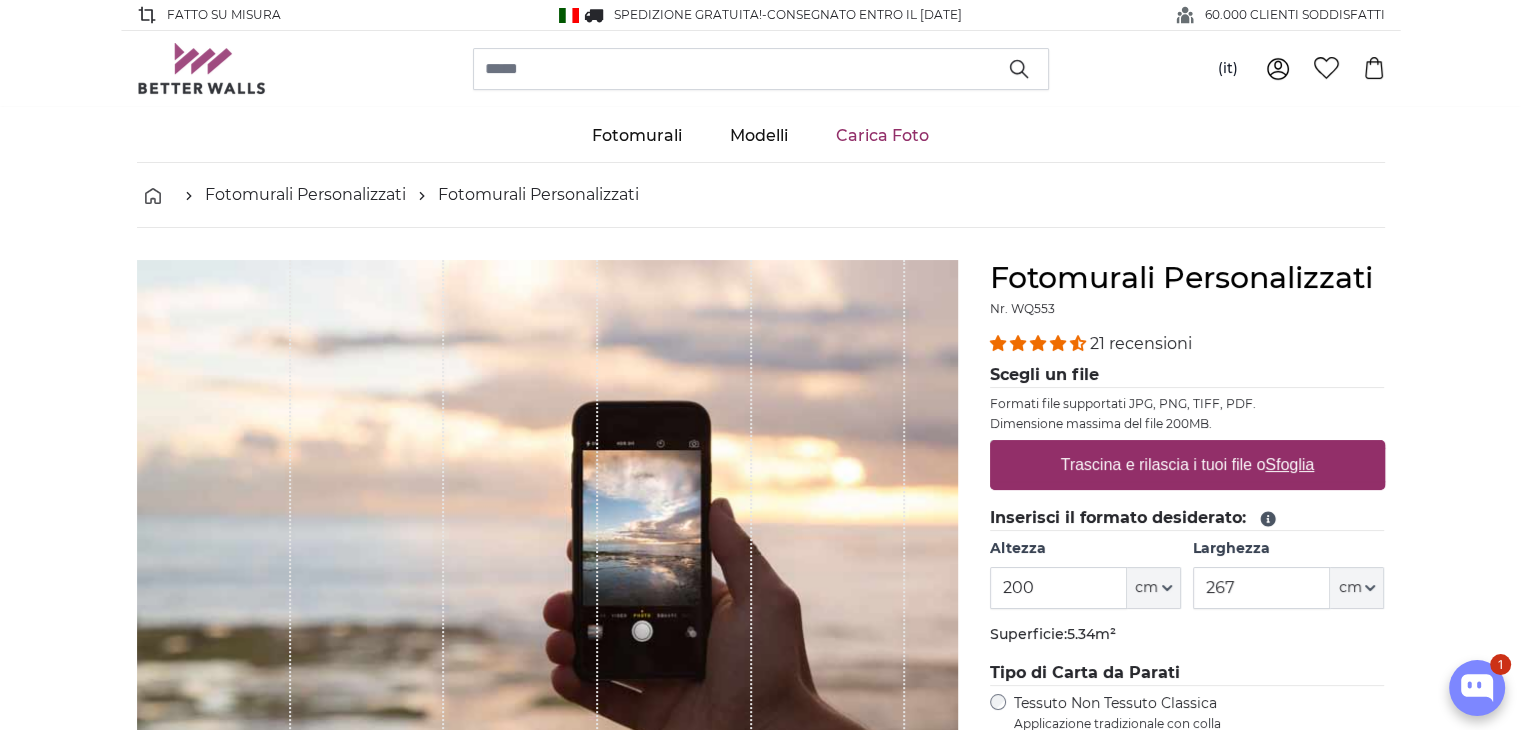 click on "Trascina e rilascia i tuoi file o  Sfoglia" at bounding box center (1187, 465) 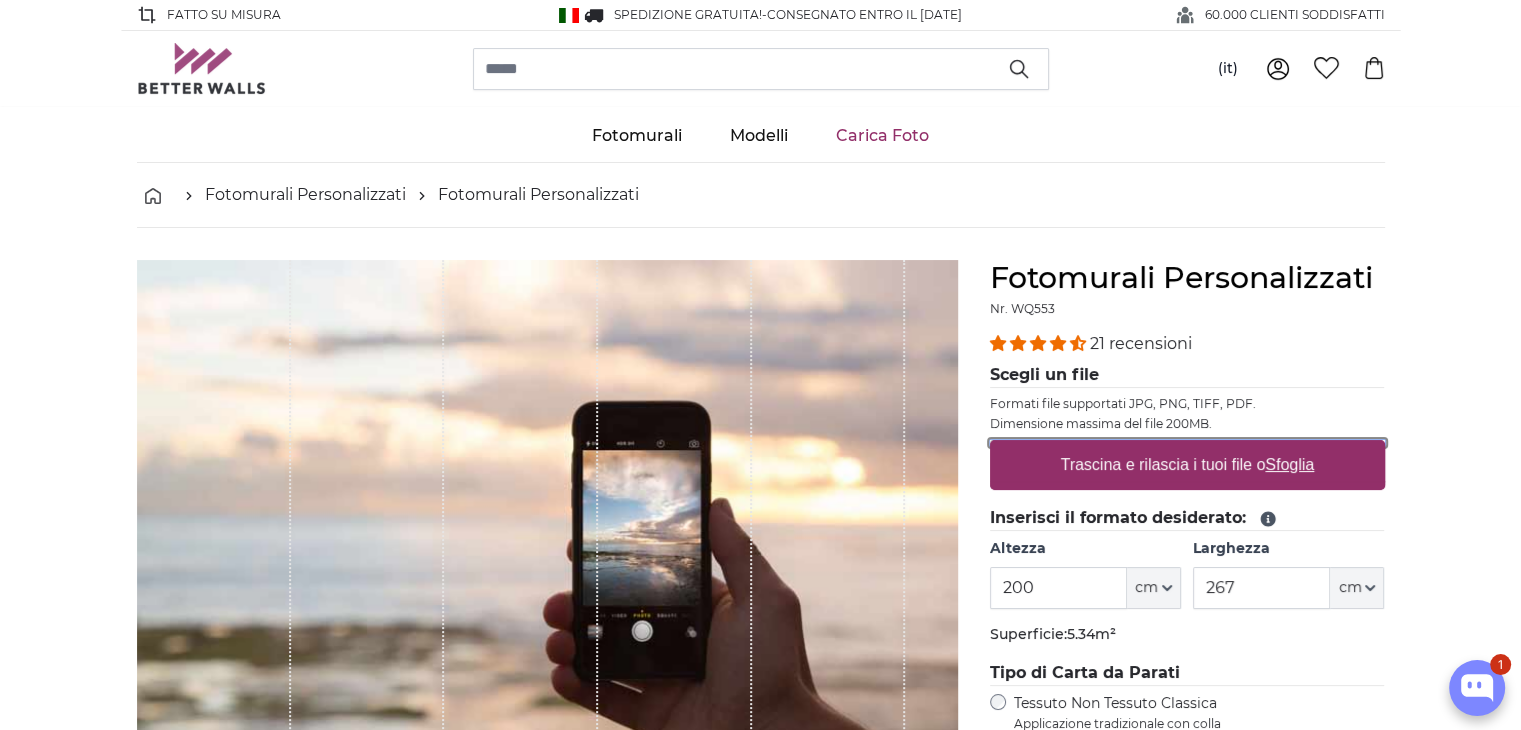 type on "**********" 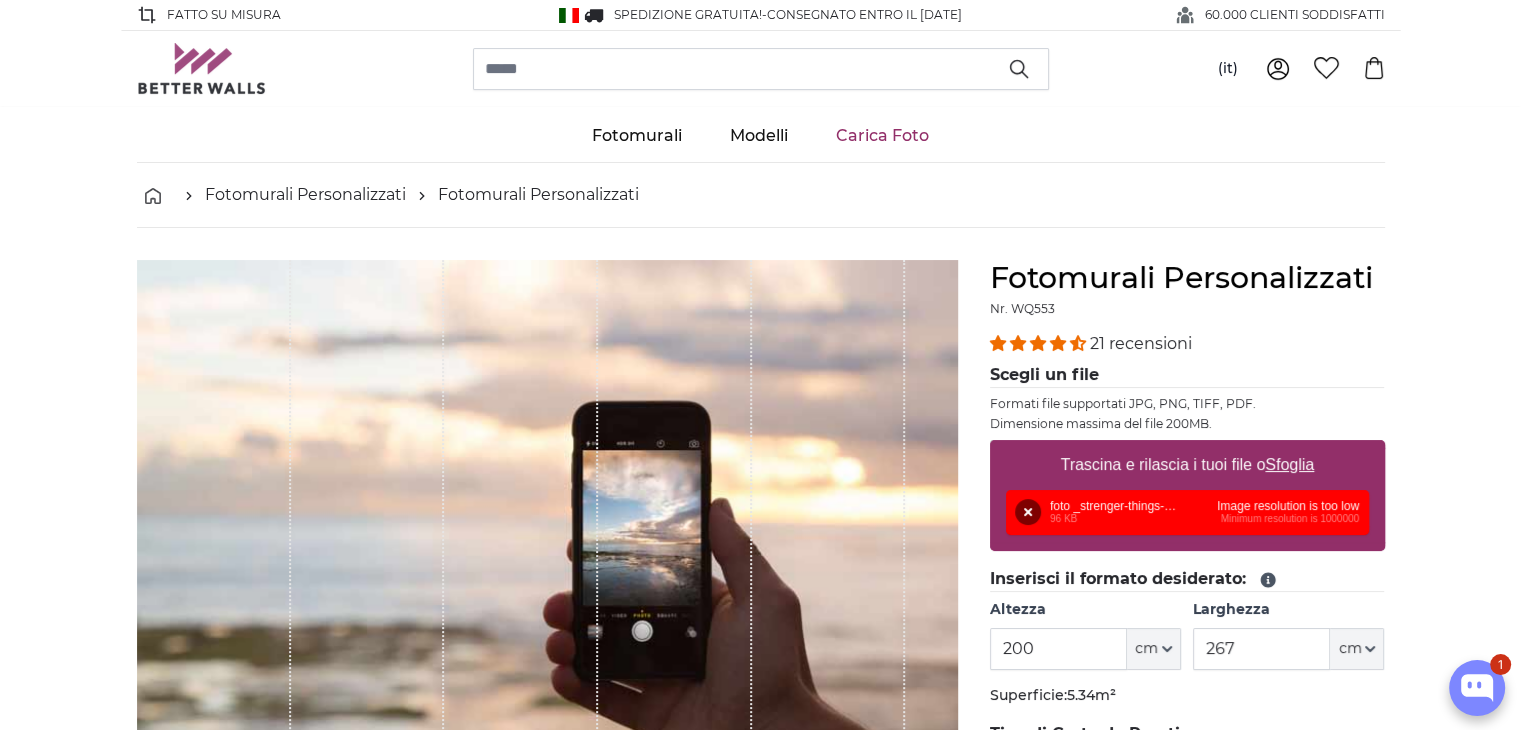 click on "Sfoglia" at bounding box center [1289, 464] 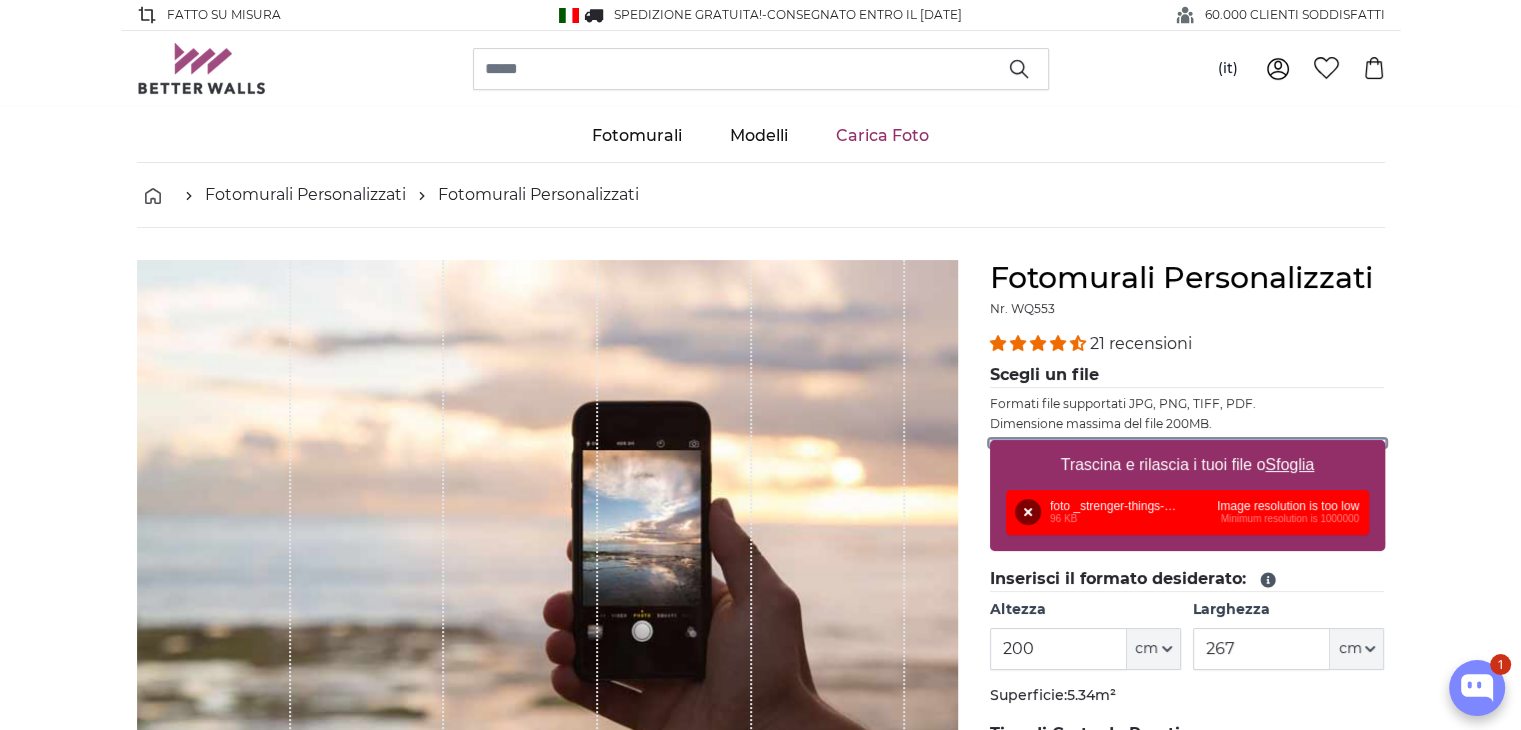 click on "Trascina e rilascia i tuoi file o  Sfoglia" at bounding box center (1187, 443) 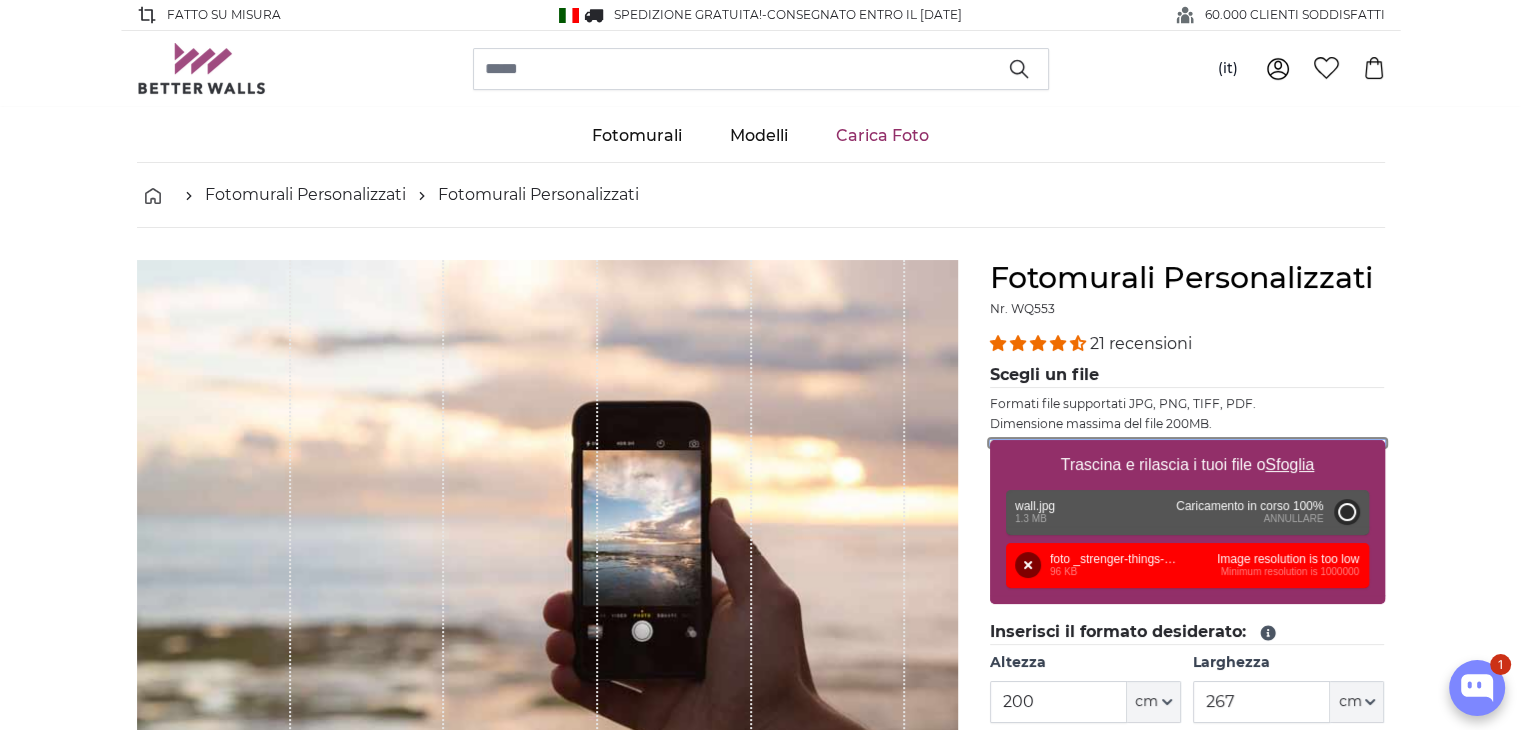 type on "175" 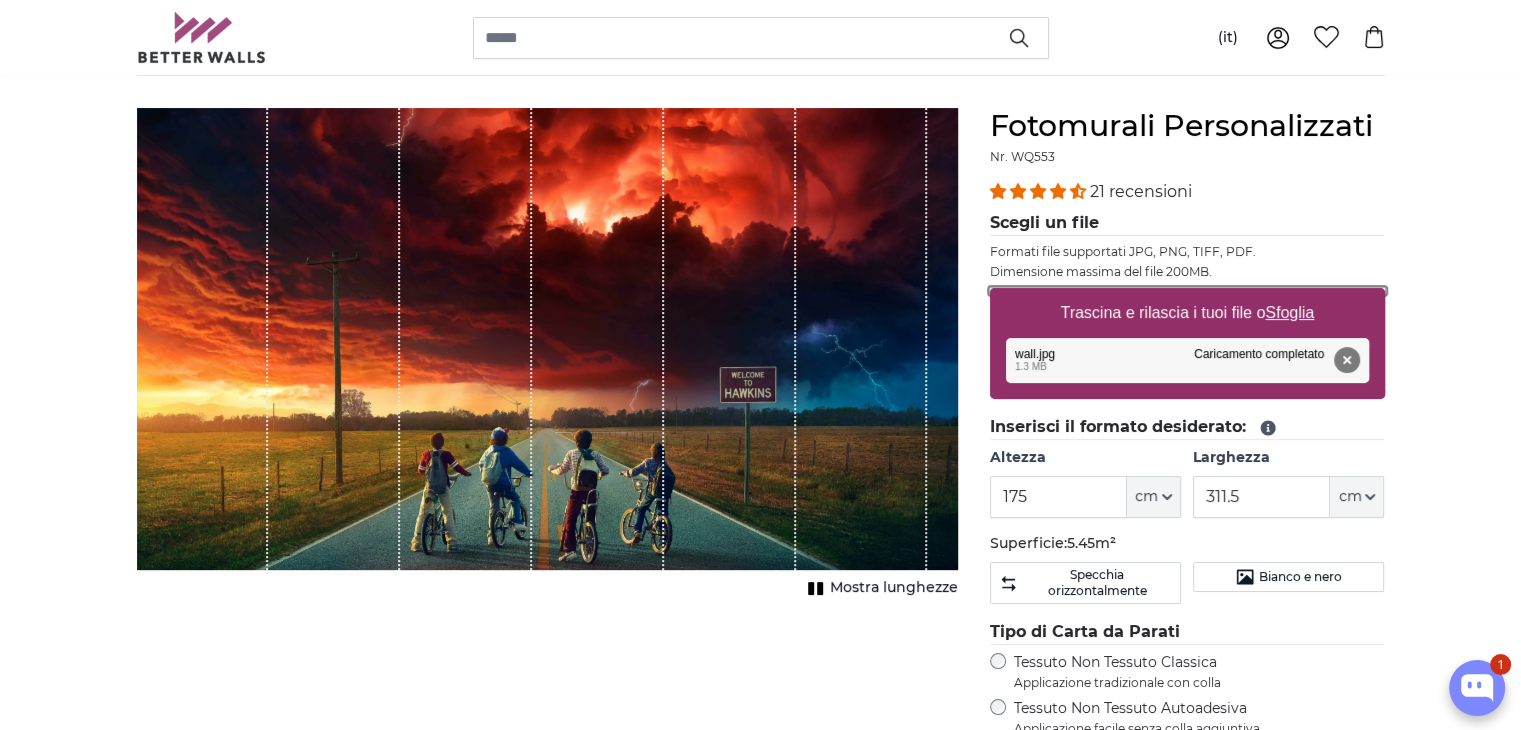 scroll, scrollTop: 200, scrollLeft: 0, axis: vertical 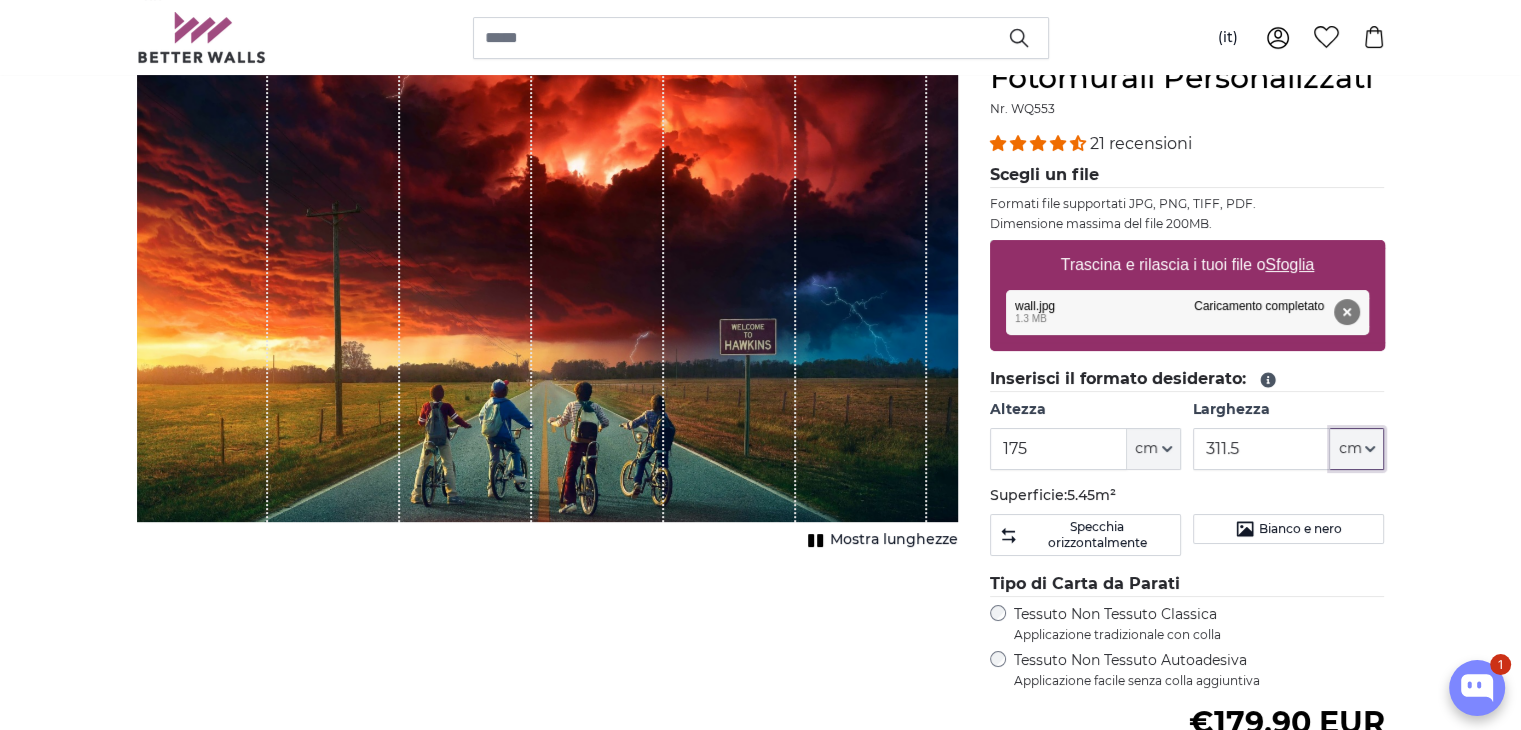 click on "cm" 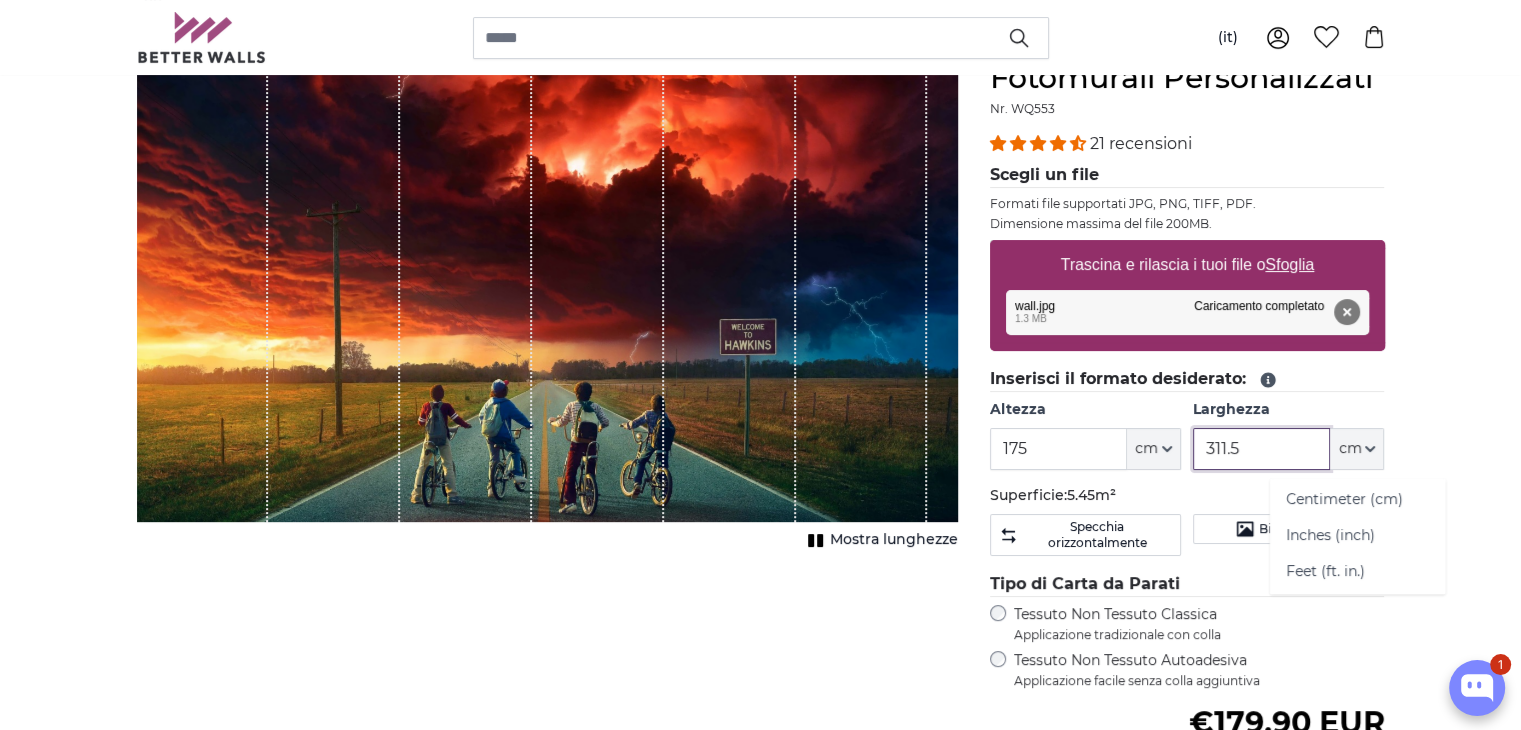 drag, startPoint x: 1257, startPoint y: 444, endPoint x: 1164, endPoint y: 427, distance: 94.54099 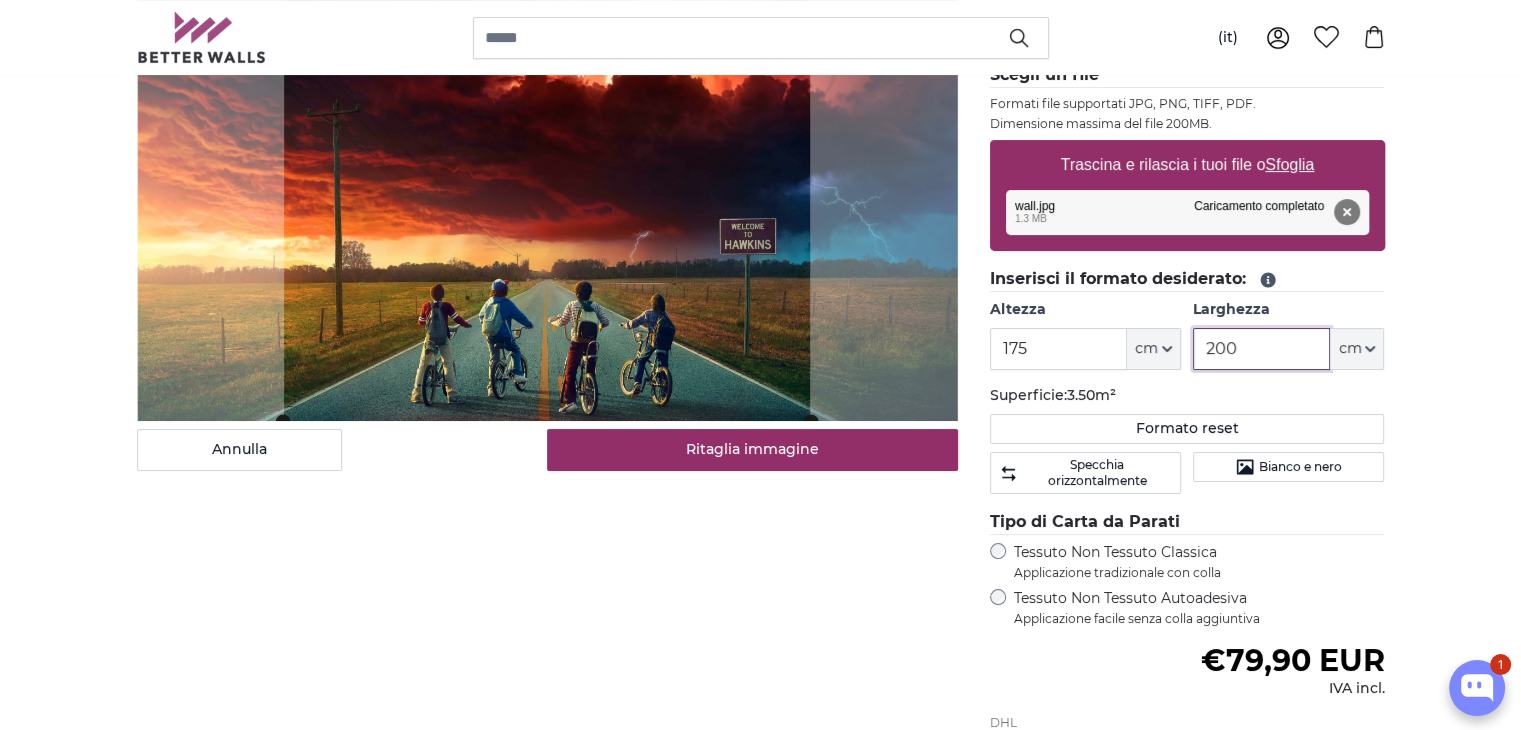 scroll, scrollTop: 100, scrollLeft: 0, axis: vertical 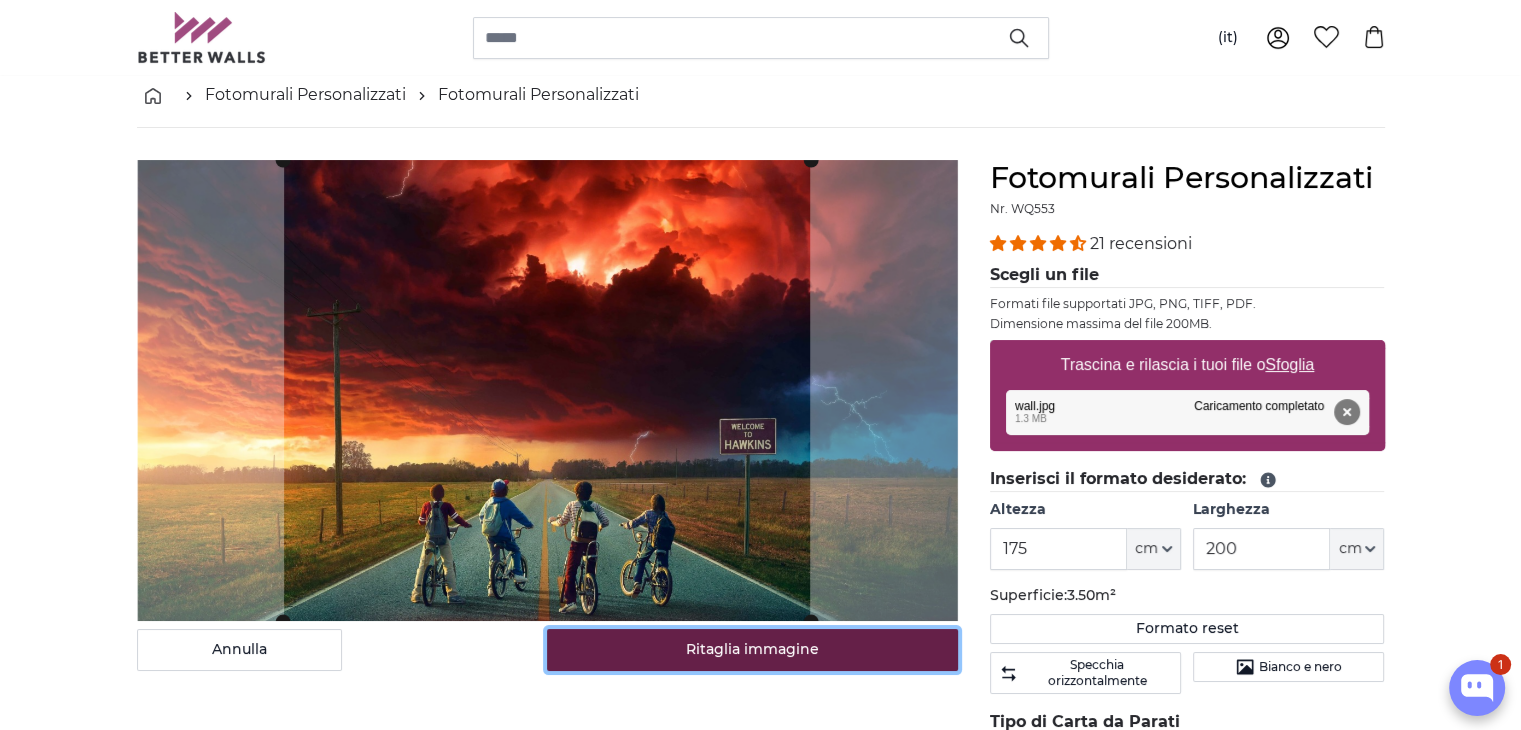 click on "Ritaglia immagine" at bounding box center [752, 650] 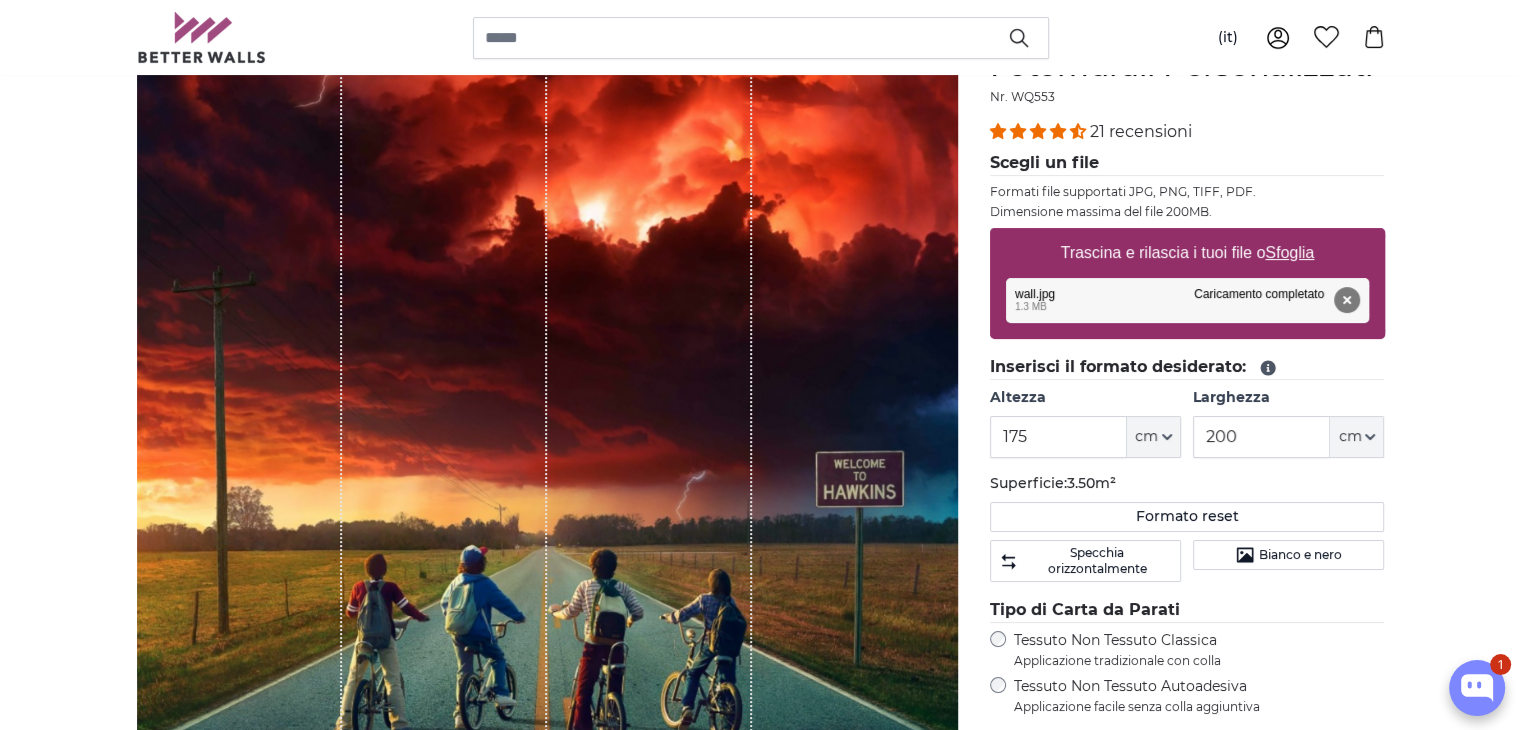 scroll, scrollTop: 300, scrollLeft: 0, axis: vertical 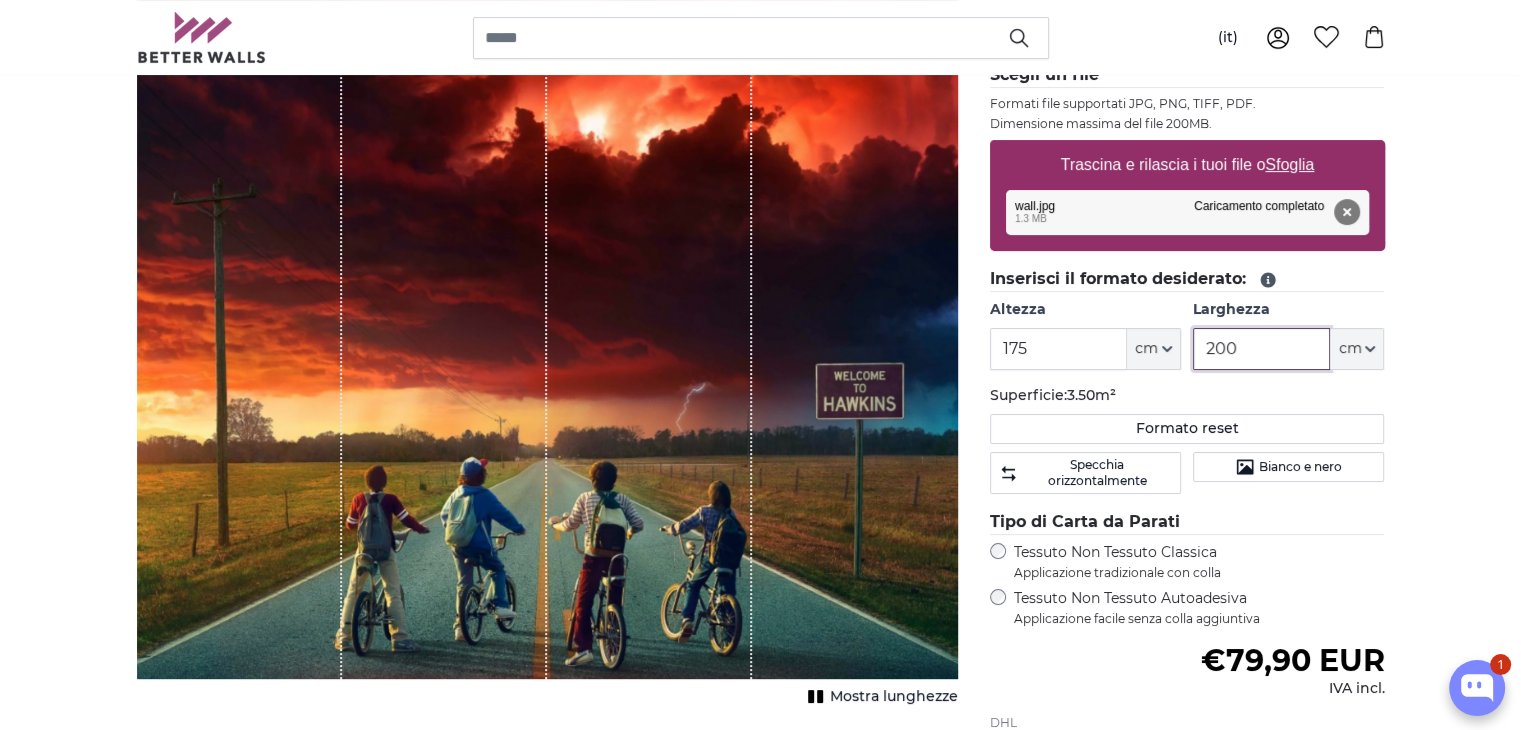 click on "200" at bounding box center (1261, 349) 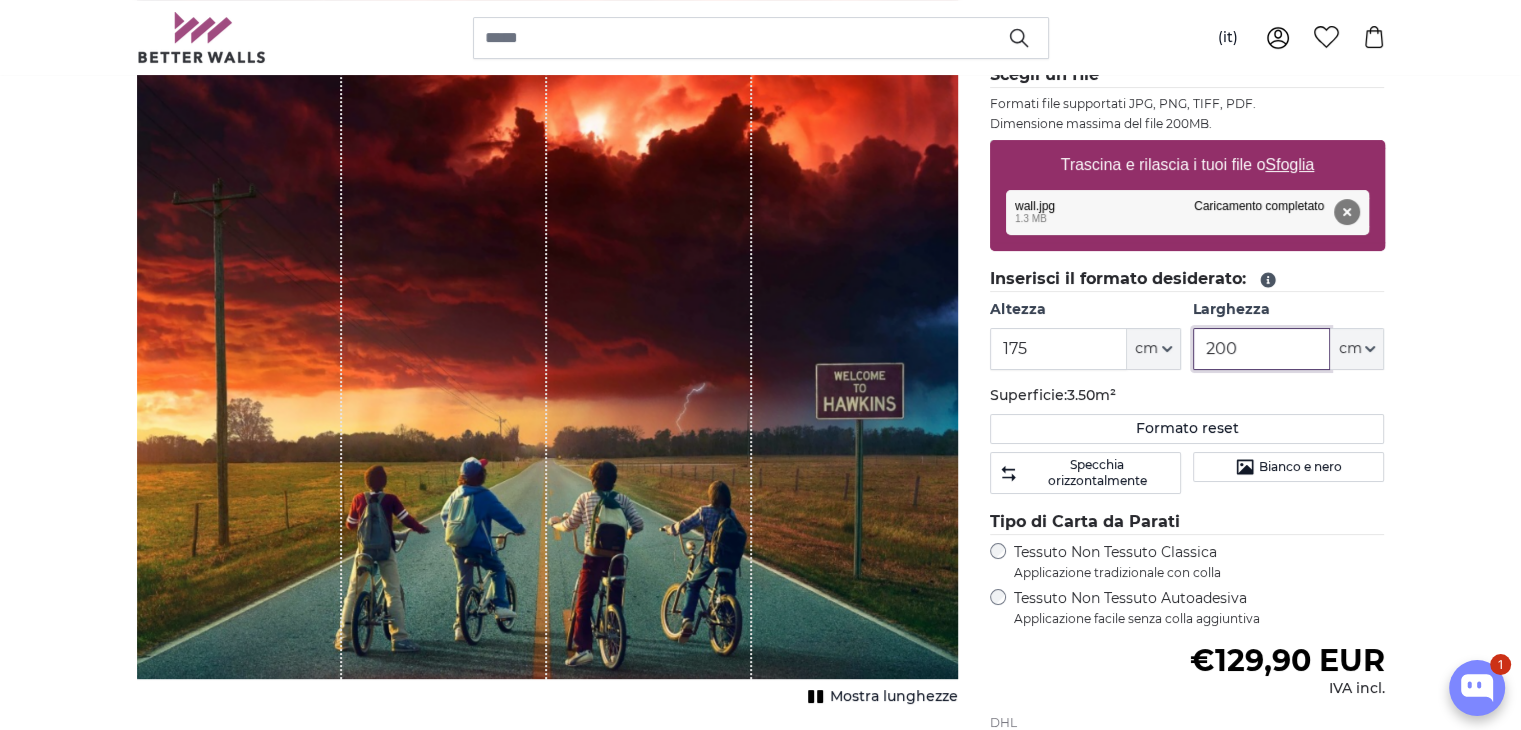 click on "200" at bounding box center (1261, 349) 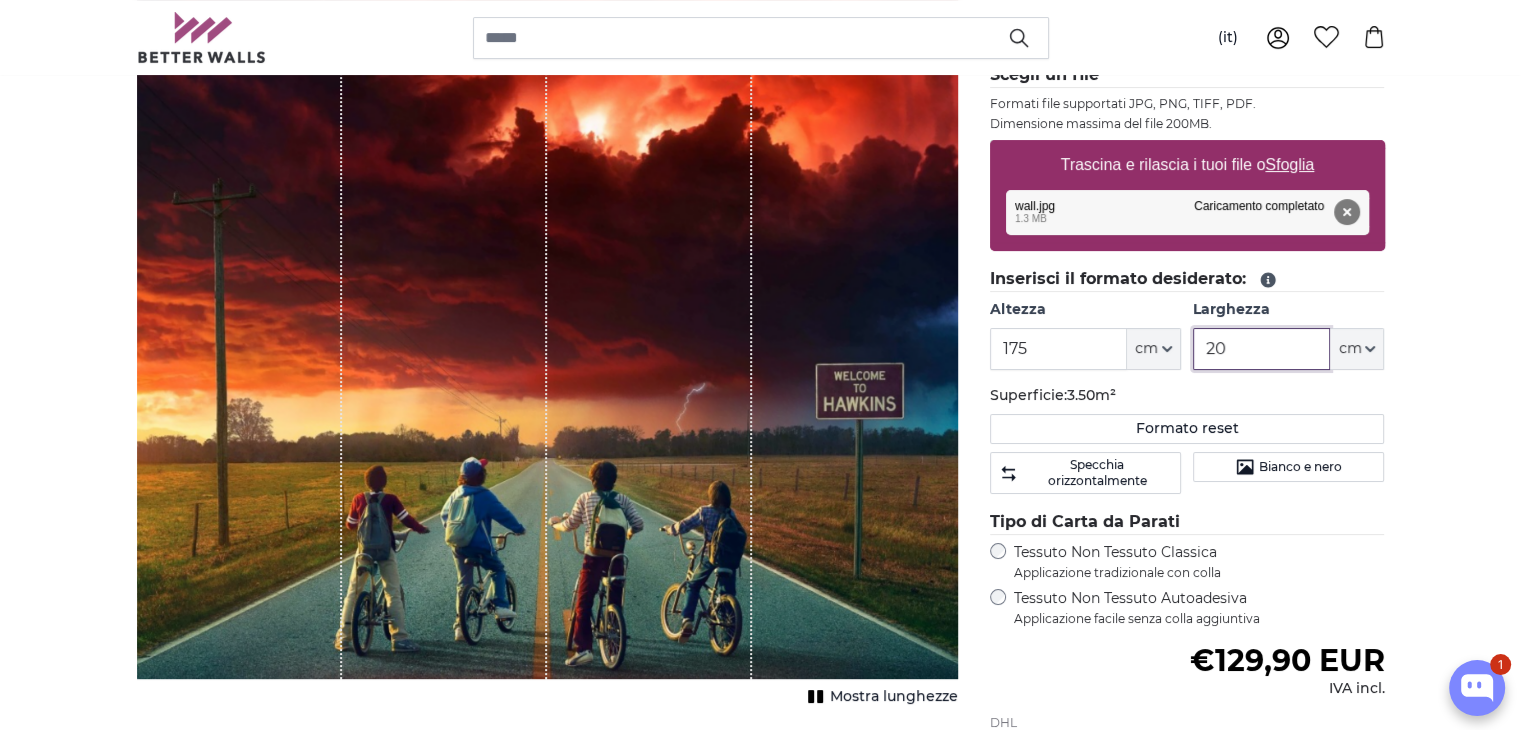 type on "2" 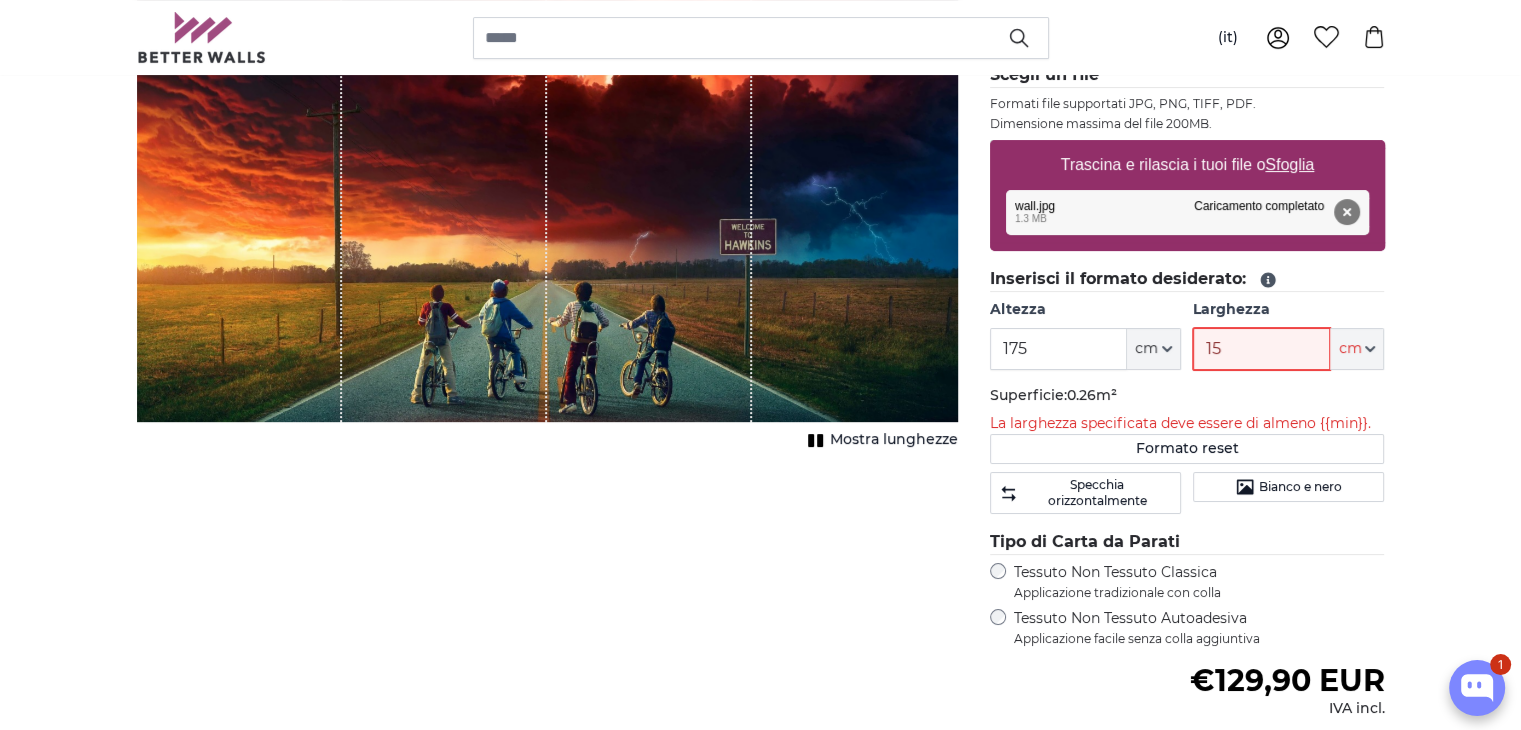 type on "150" 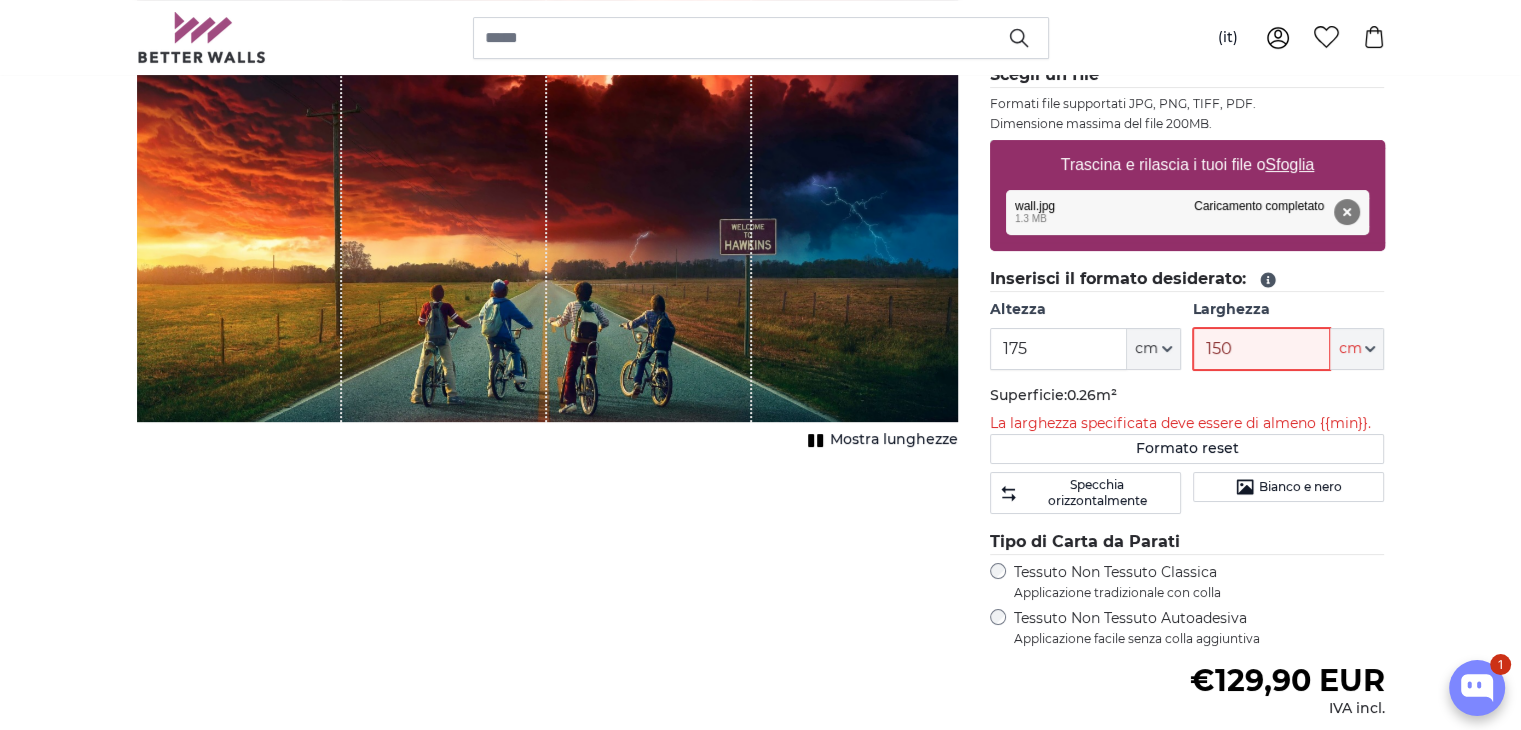 type 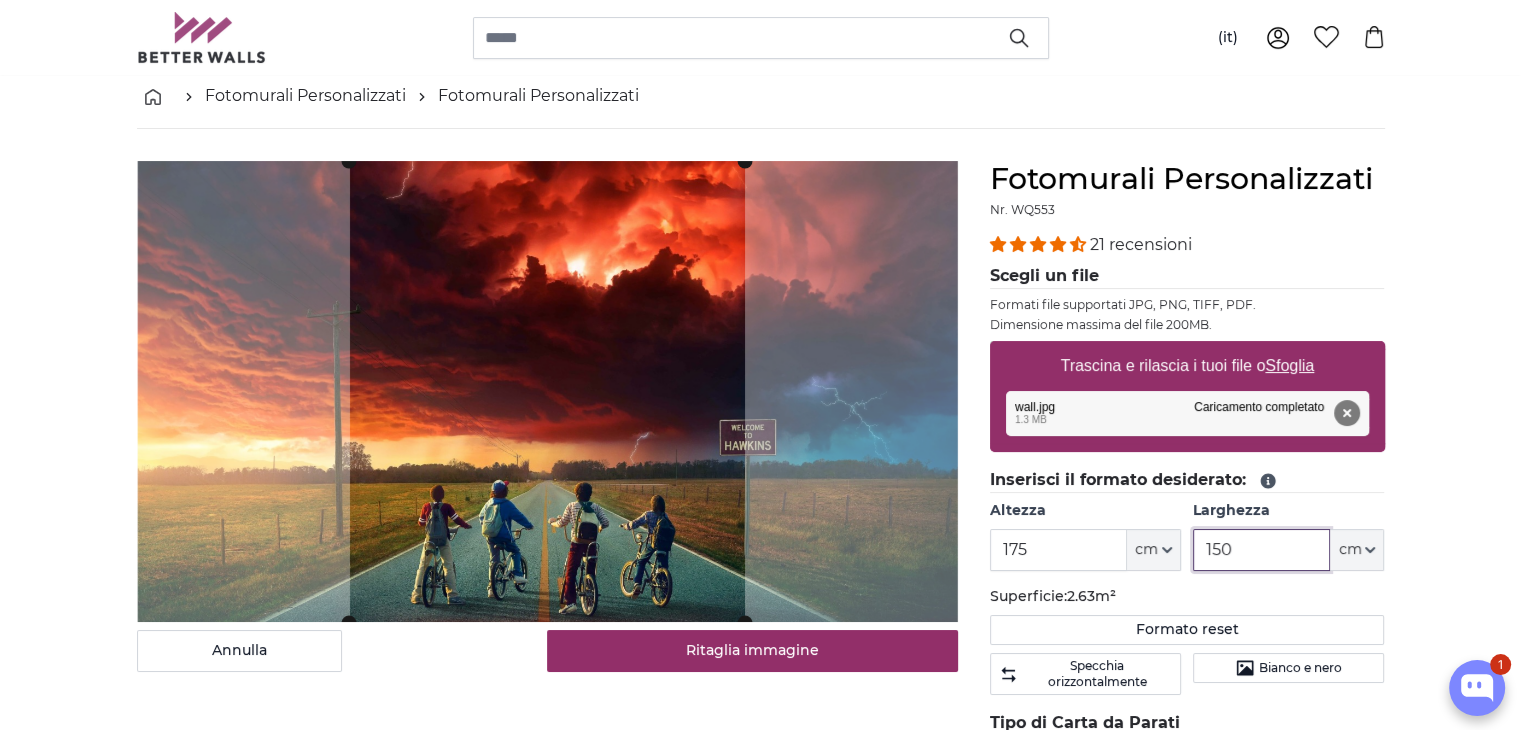 scroll, scrollTop: 100, scrollLeft: 0, axis: vertical 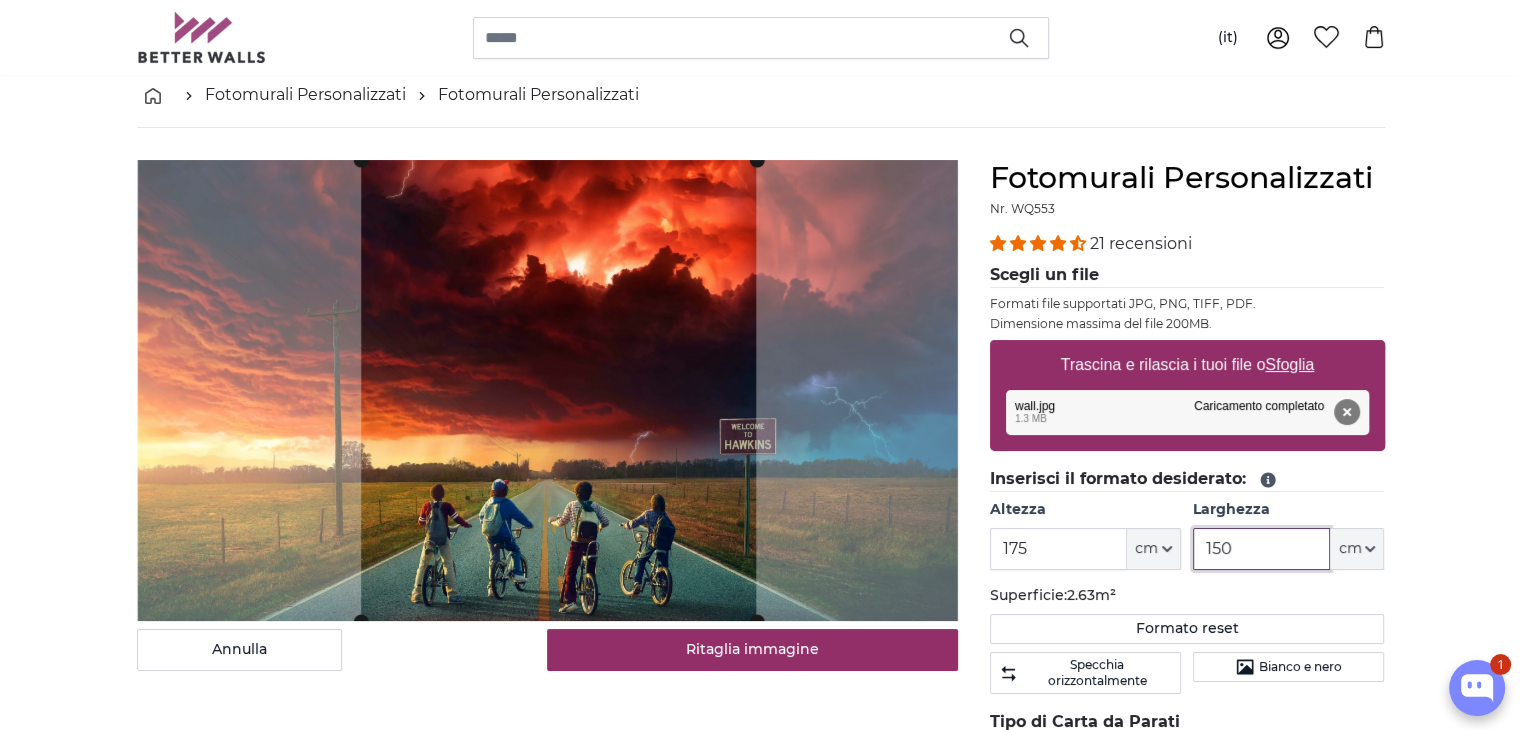 click 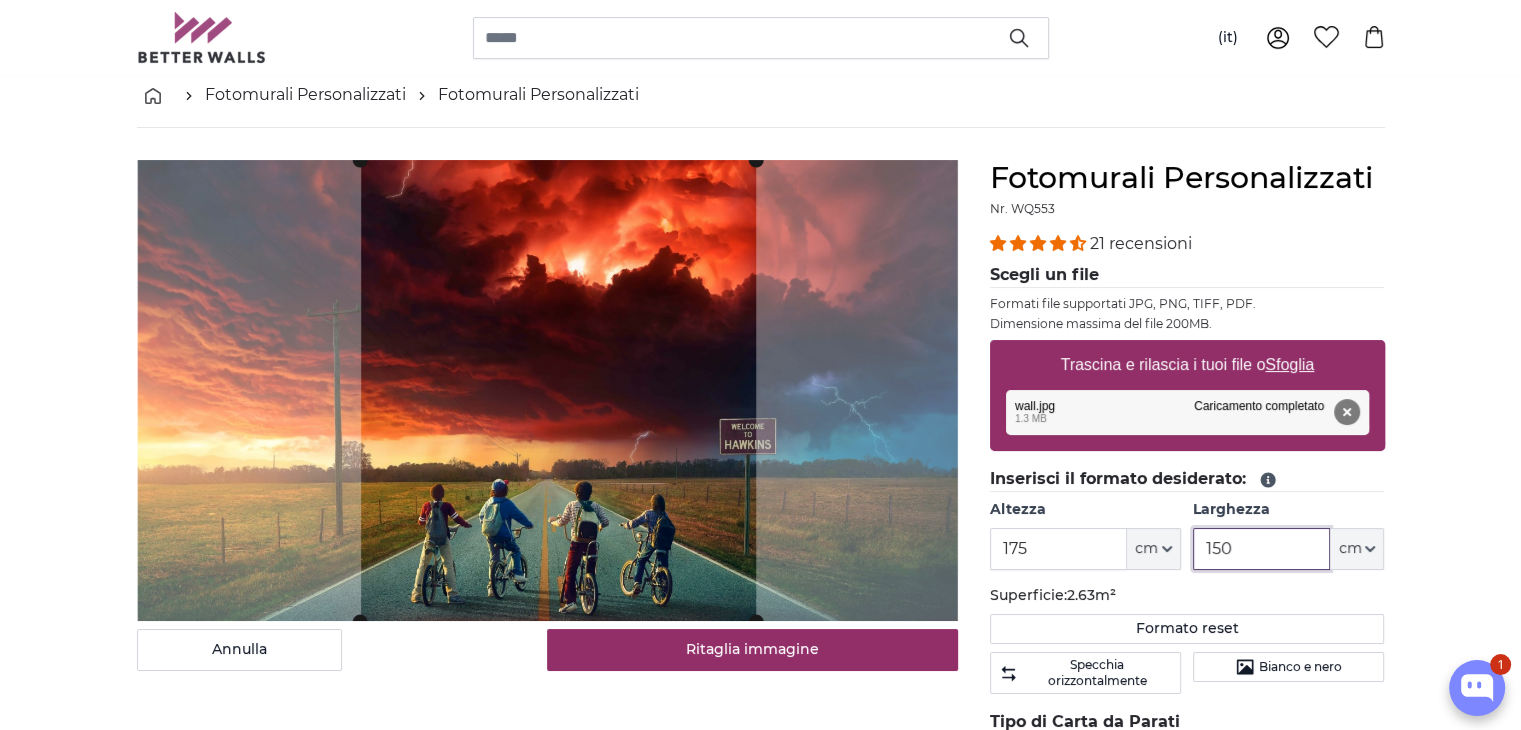 type on "150" 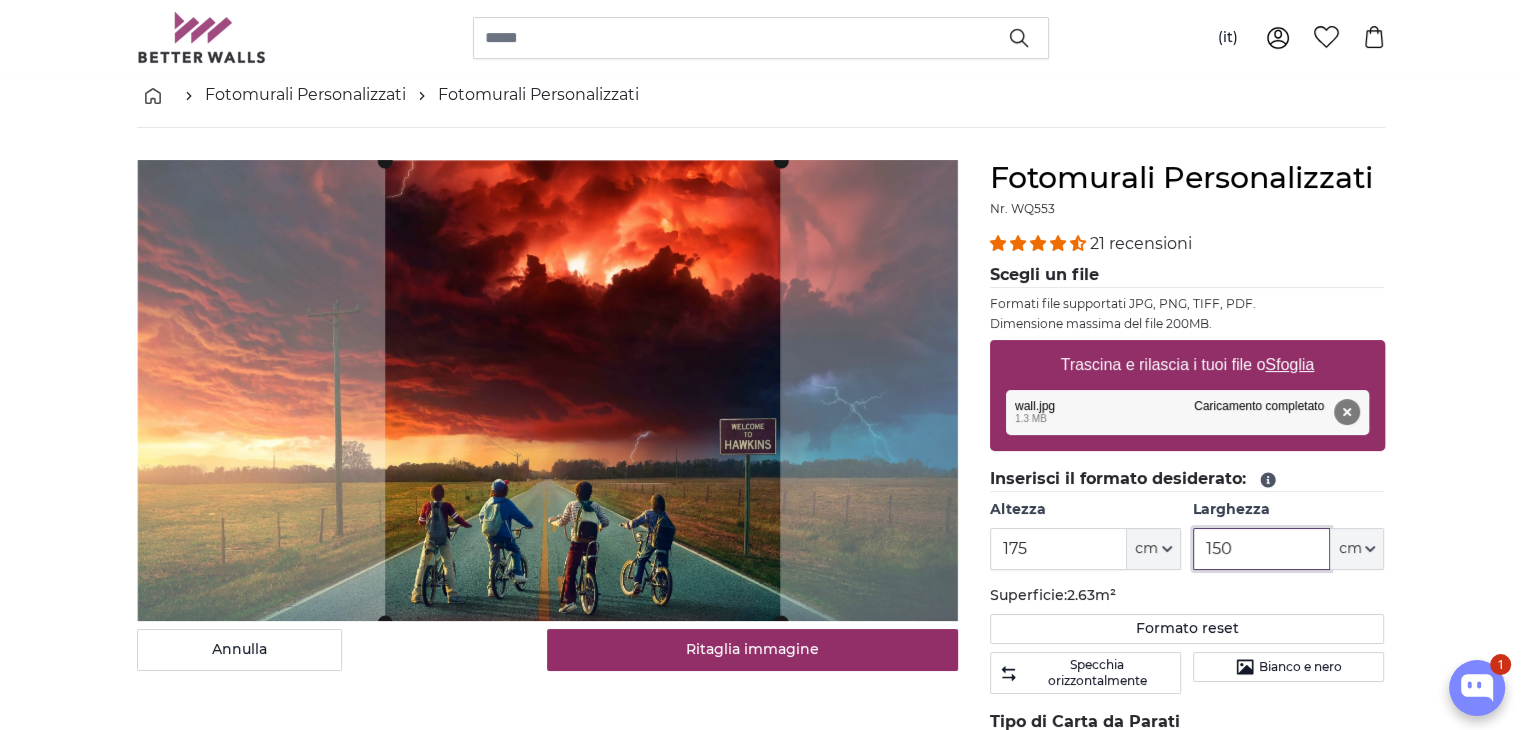 click 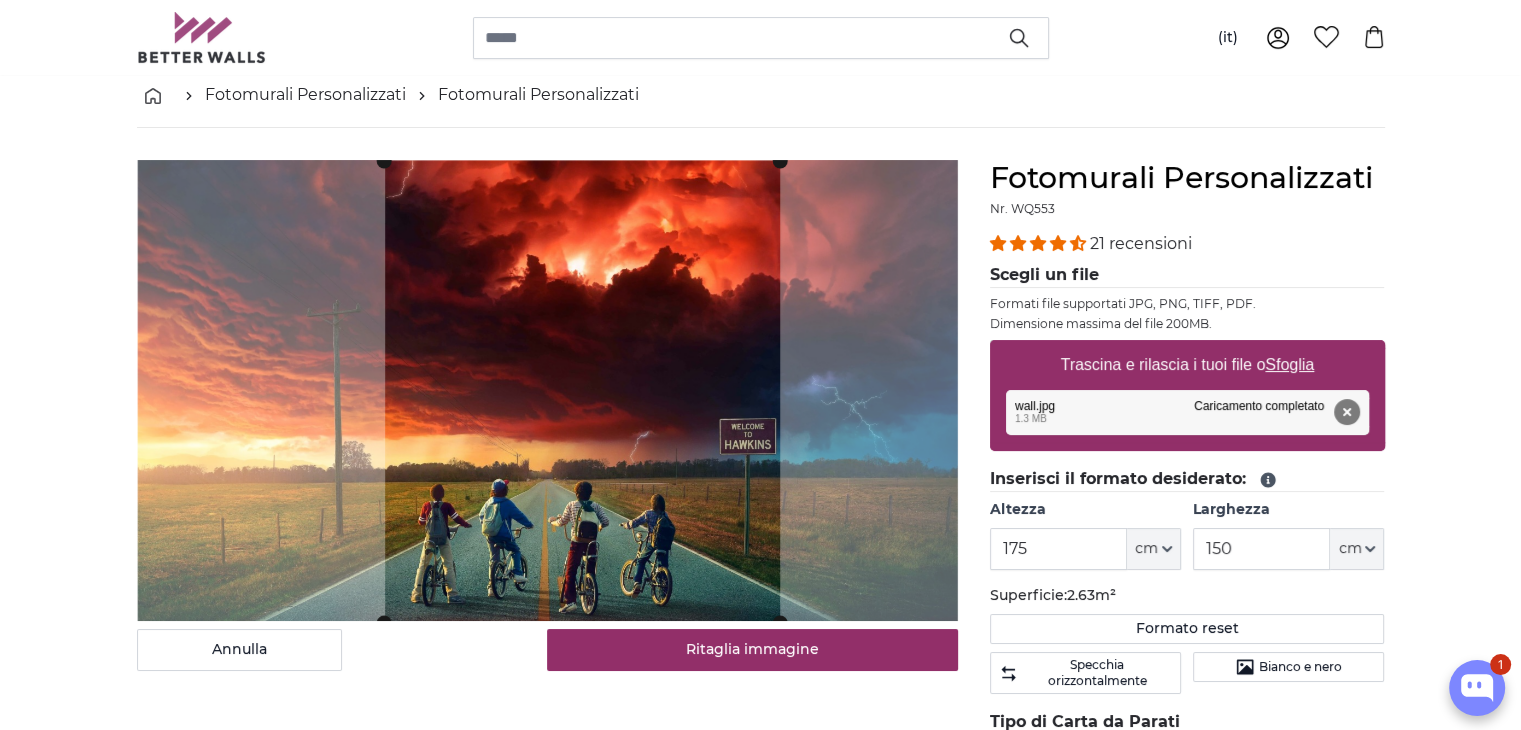click on "Fotomurali Personalizzati
Fotomurali Personalizzati
Fotomurali Personalizzati
[PERSON_NAME] immagine" at bounding box center (760, 2571) 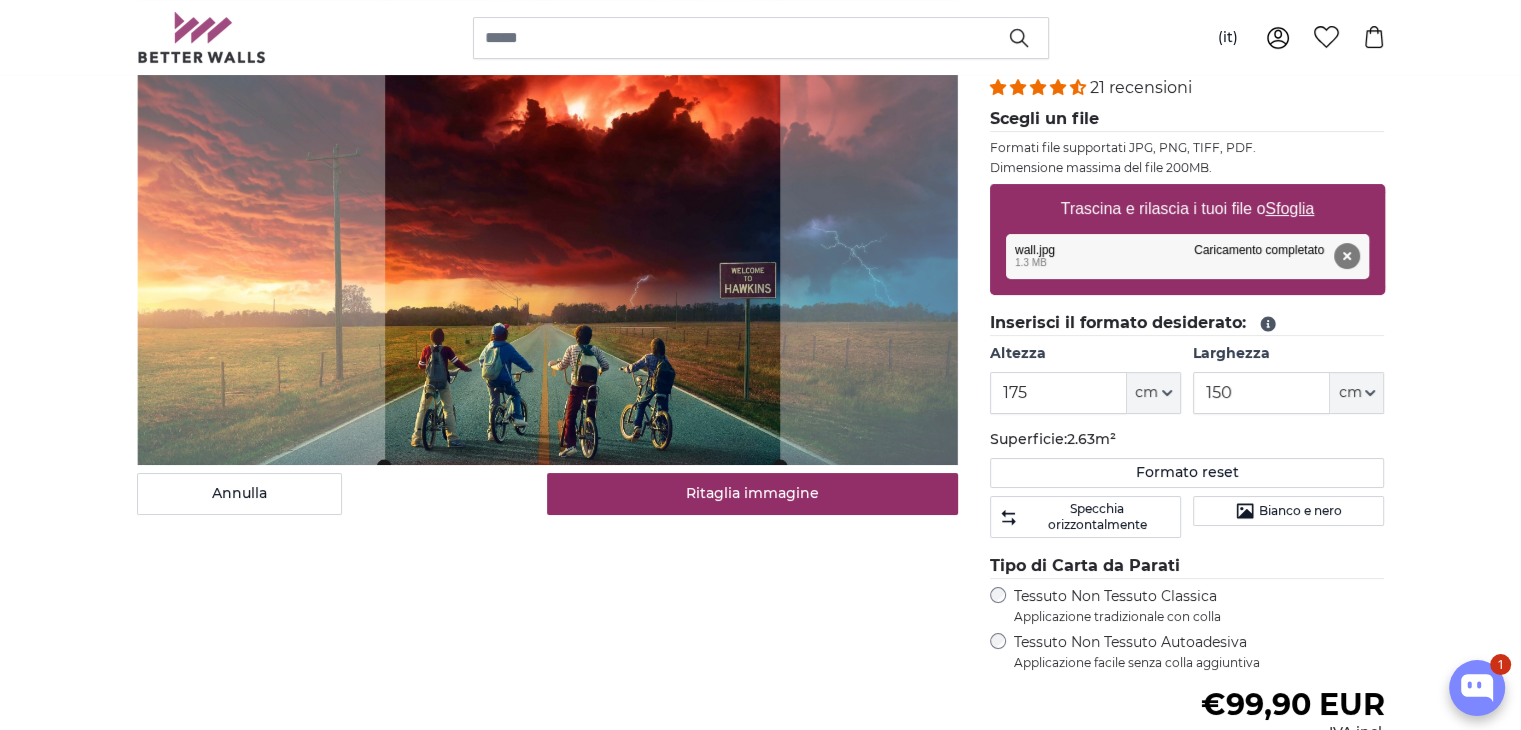 scroll, scrollTop: 200, scrollLeft: 0, axis: vertical 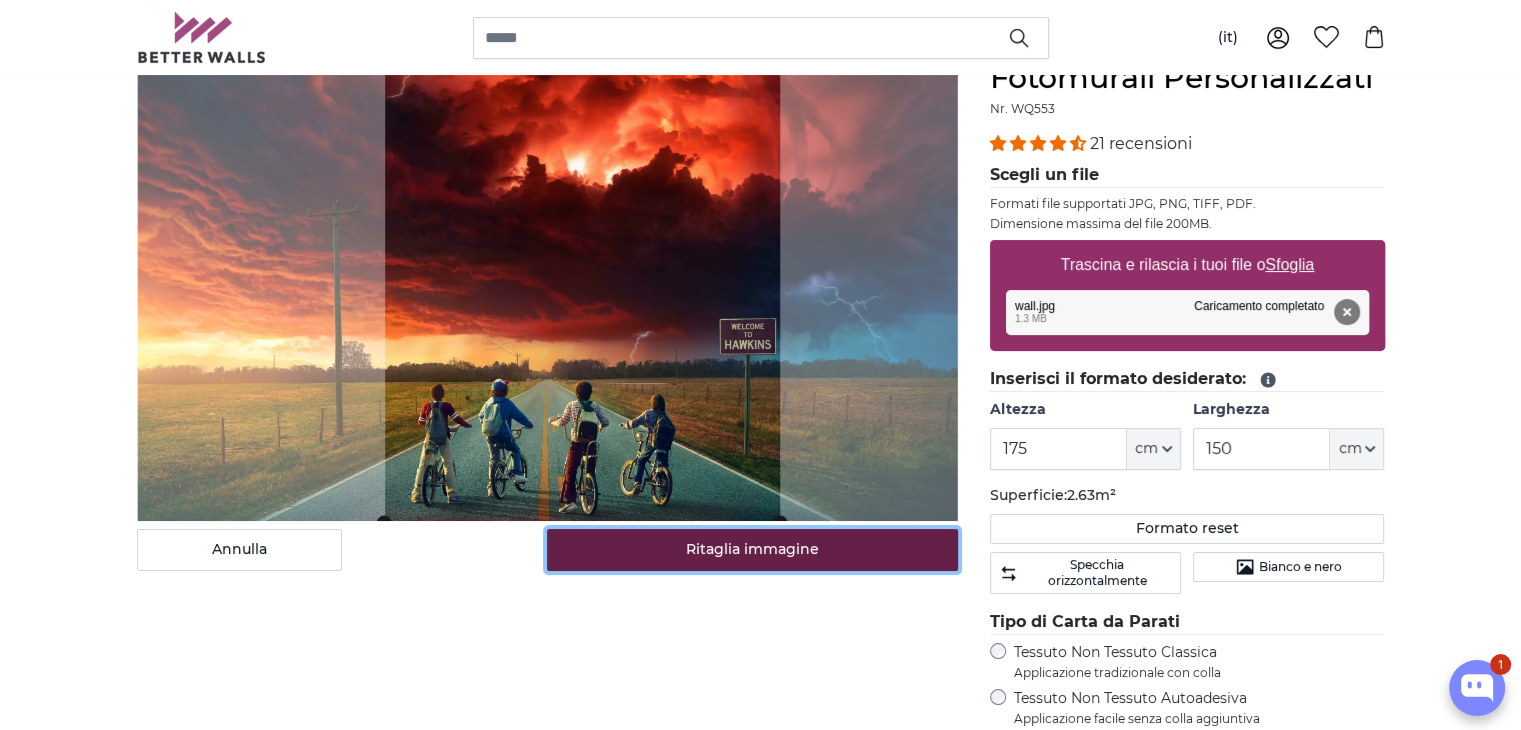 click on "Ritaglia immagine" at bounding box center (752, 550) 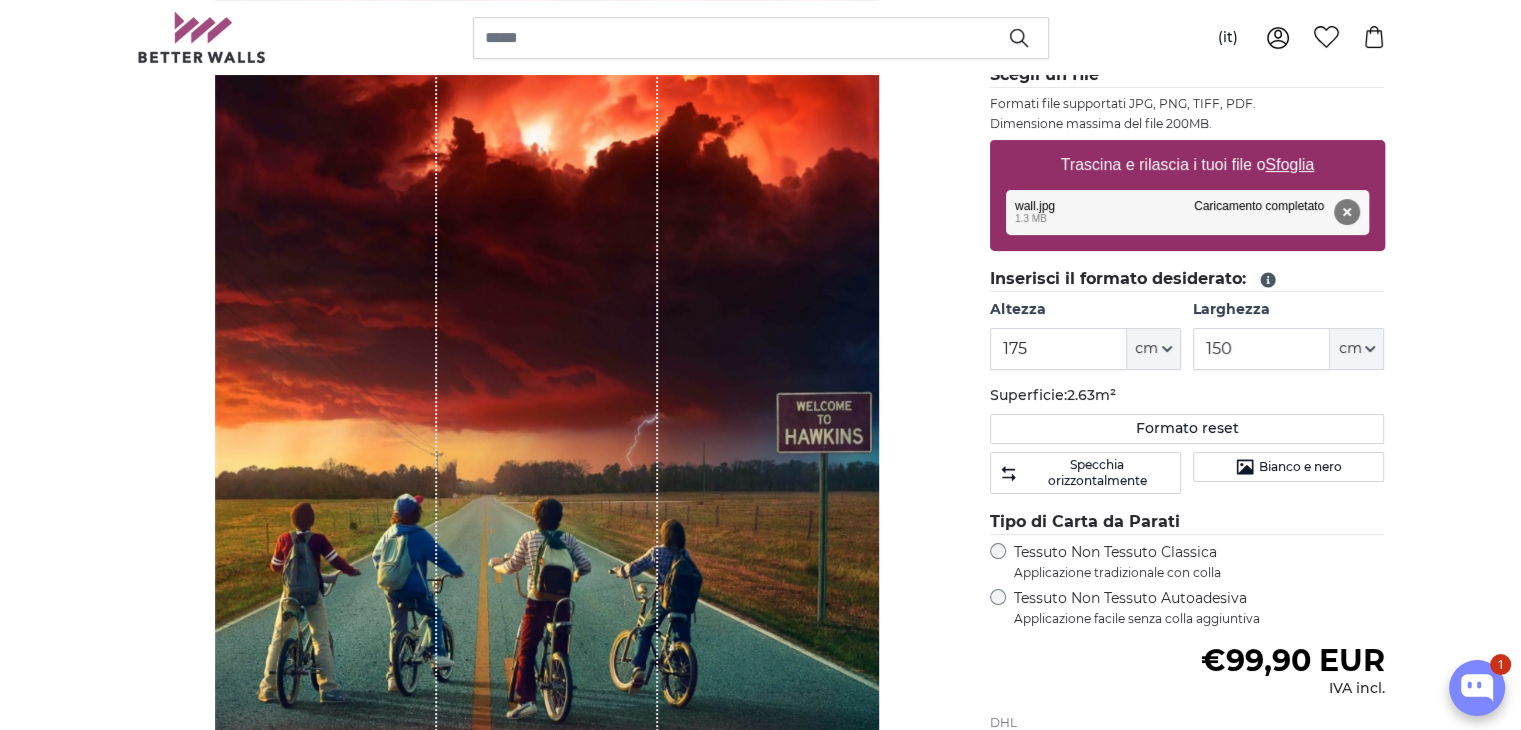 scroll, scrollTop: 0, scrollLeft: 0, axis: both 